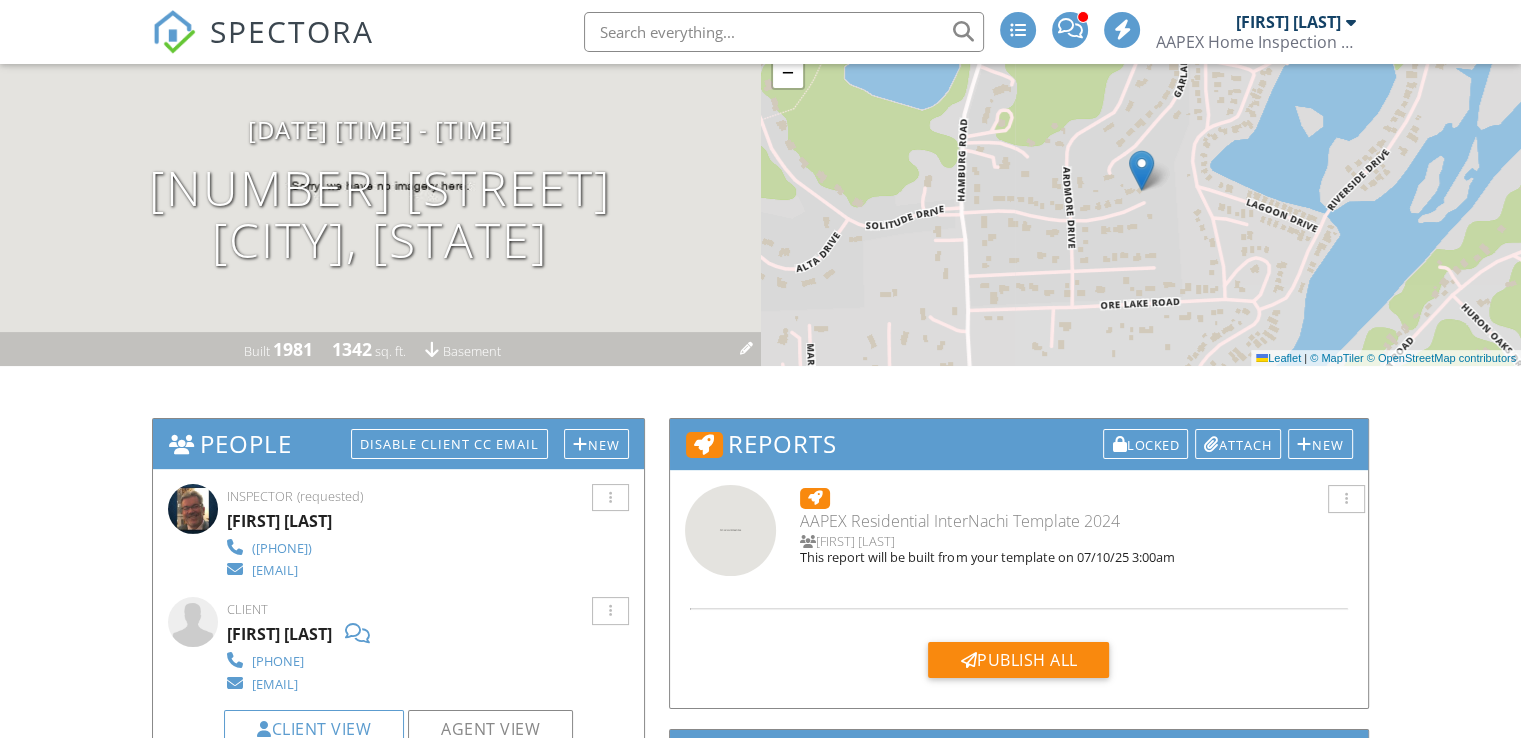 scroll, scrollTop: 100, scrollLeft: 0, axis: vertical 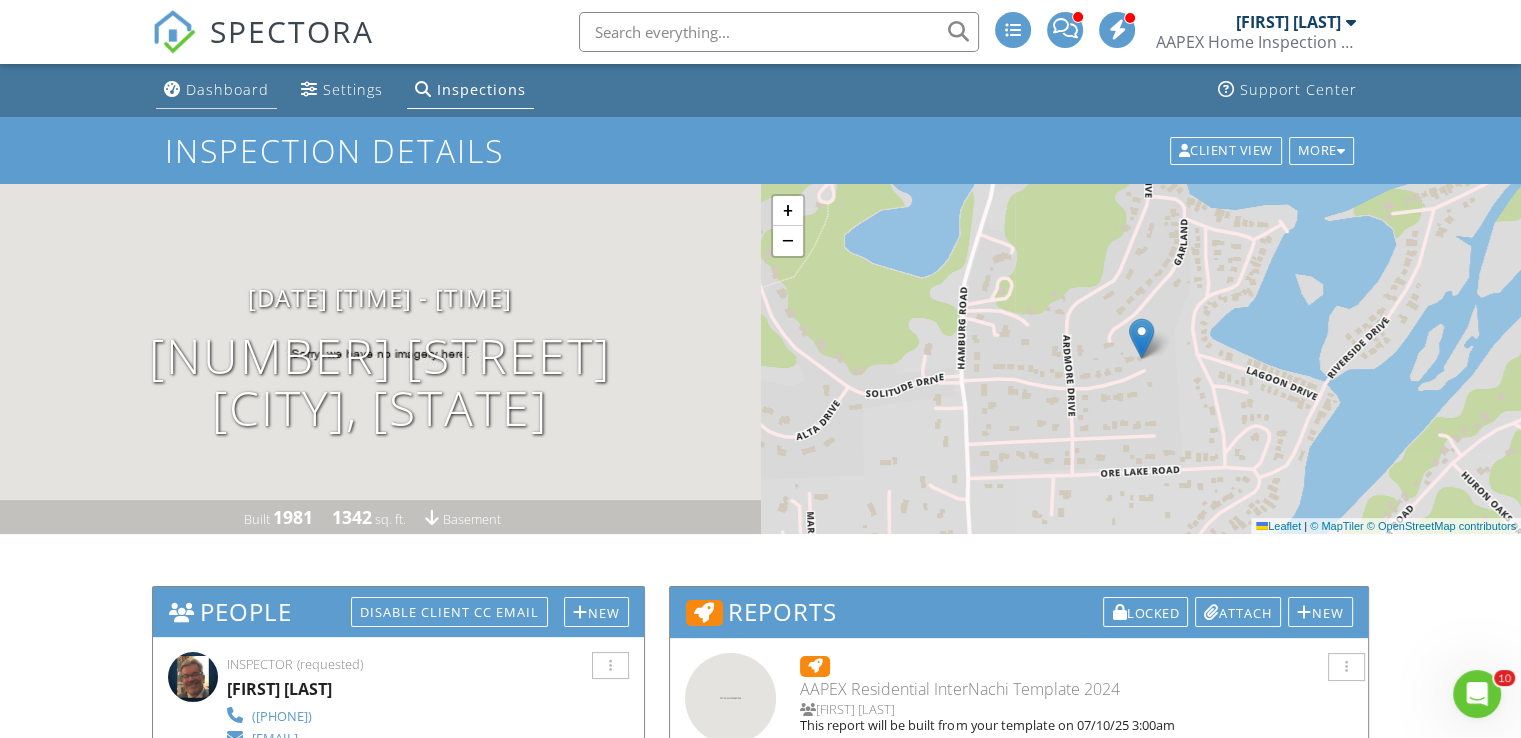 click on "Dashboard" at bounding box center (216, 90) 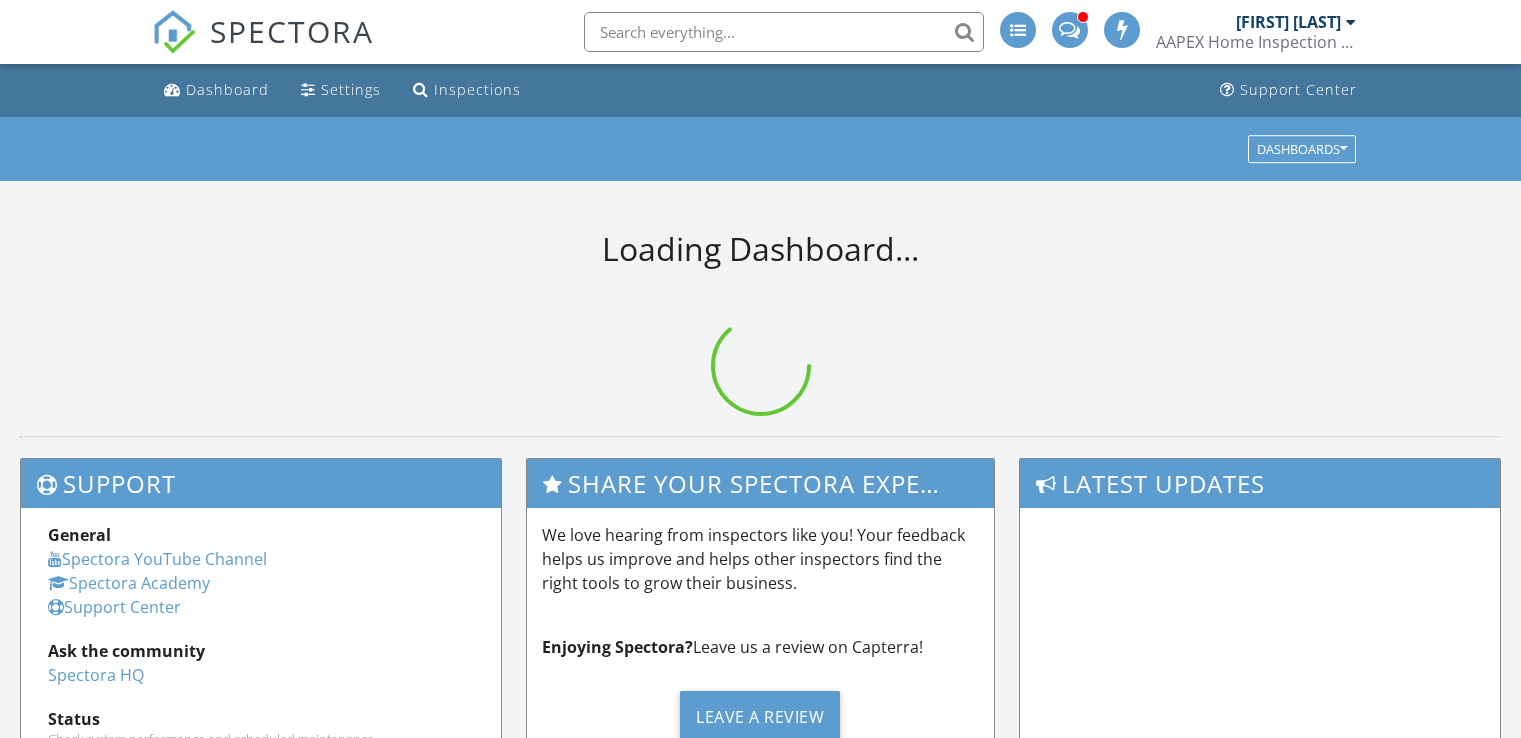 scroll, scrollTop: 0, scrollLeft: 0, axis: both 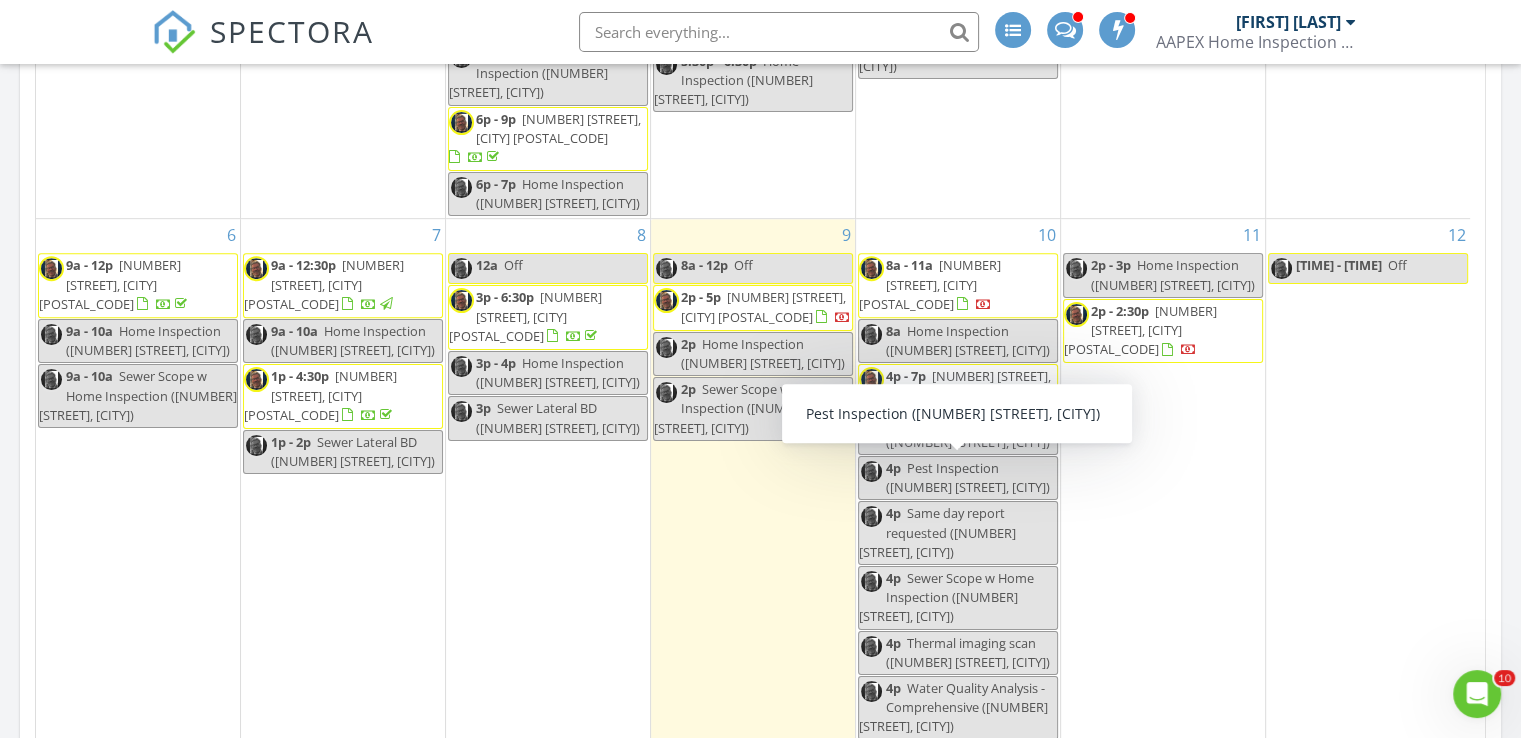 click on "[NUMBER] [STREET], [CITY] [POSTAL_CODE]" at bounding box center (968, 385) 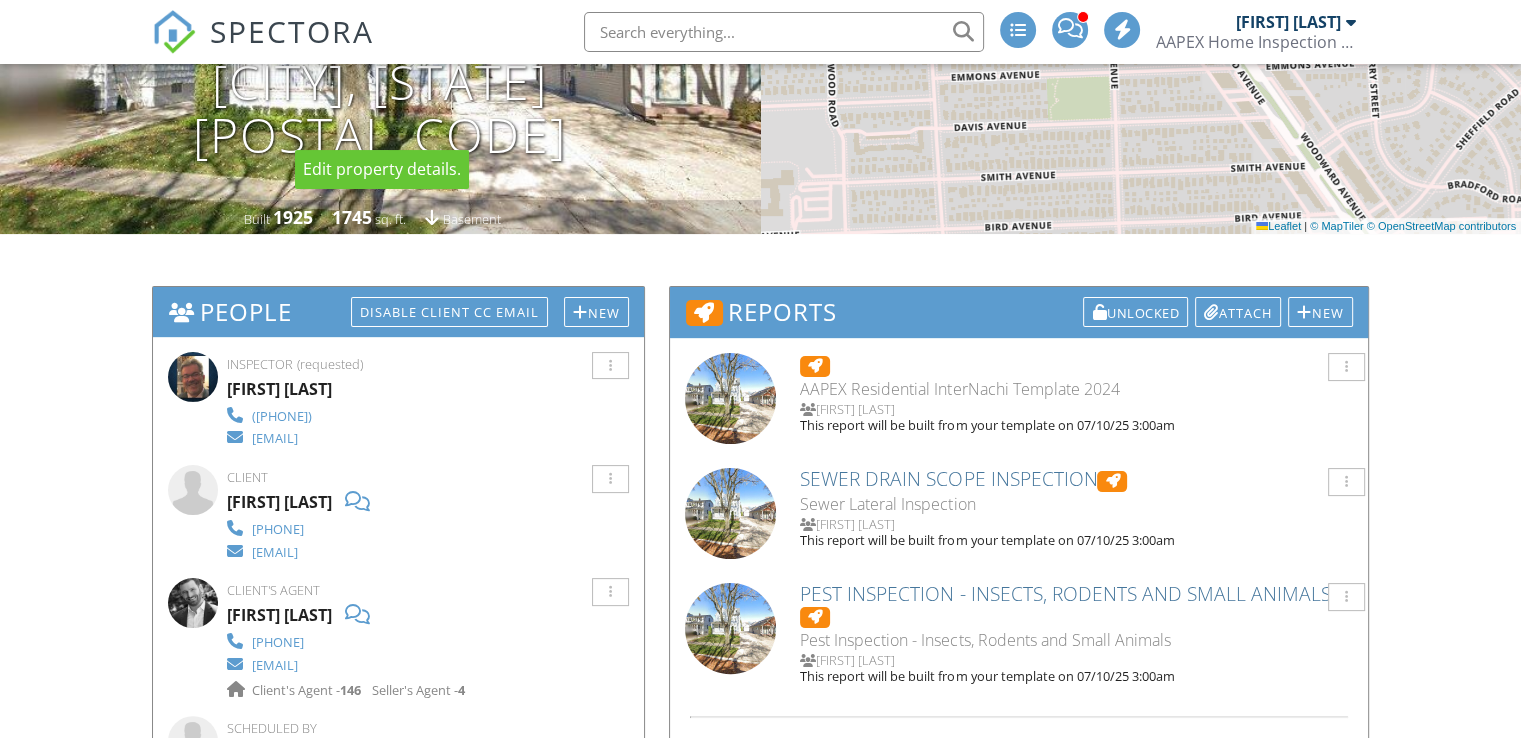 scroll, scrollTop: 300, scrollLeft: 0, axis: vertical 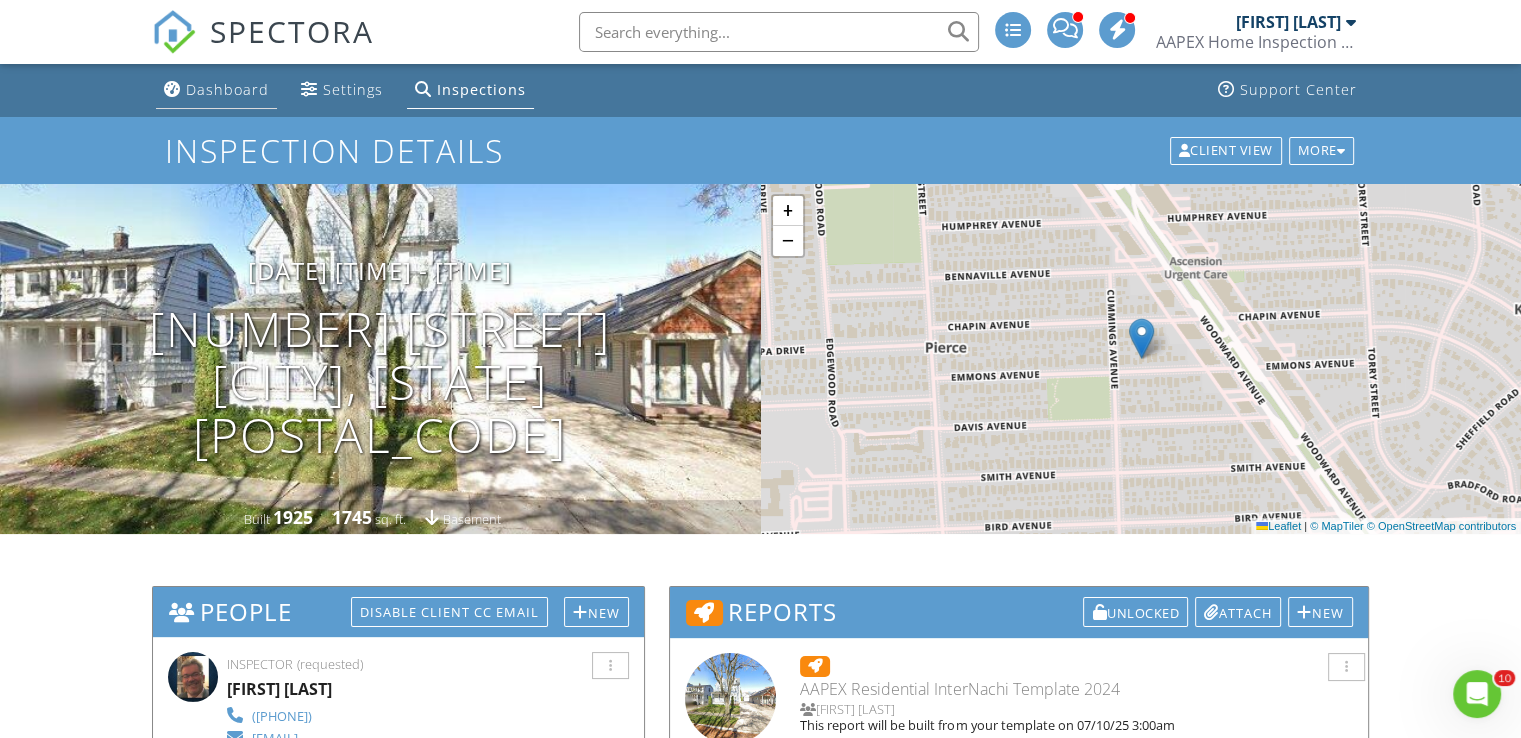click on "Dashboard" at bounding box center (227, 89) 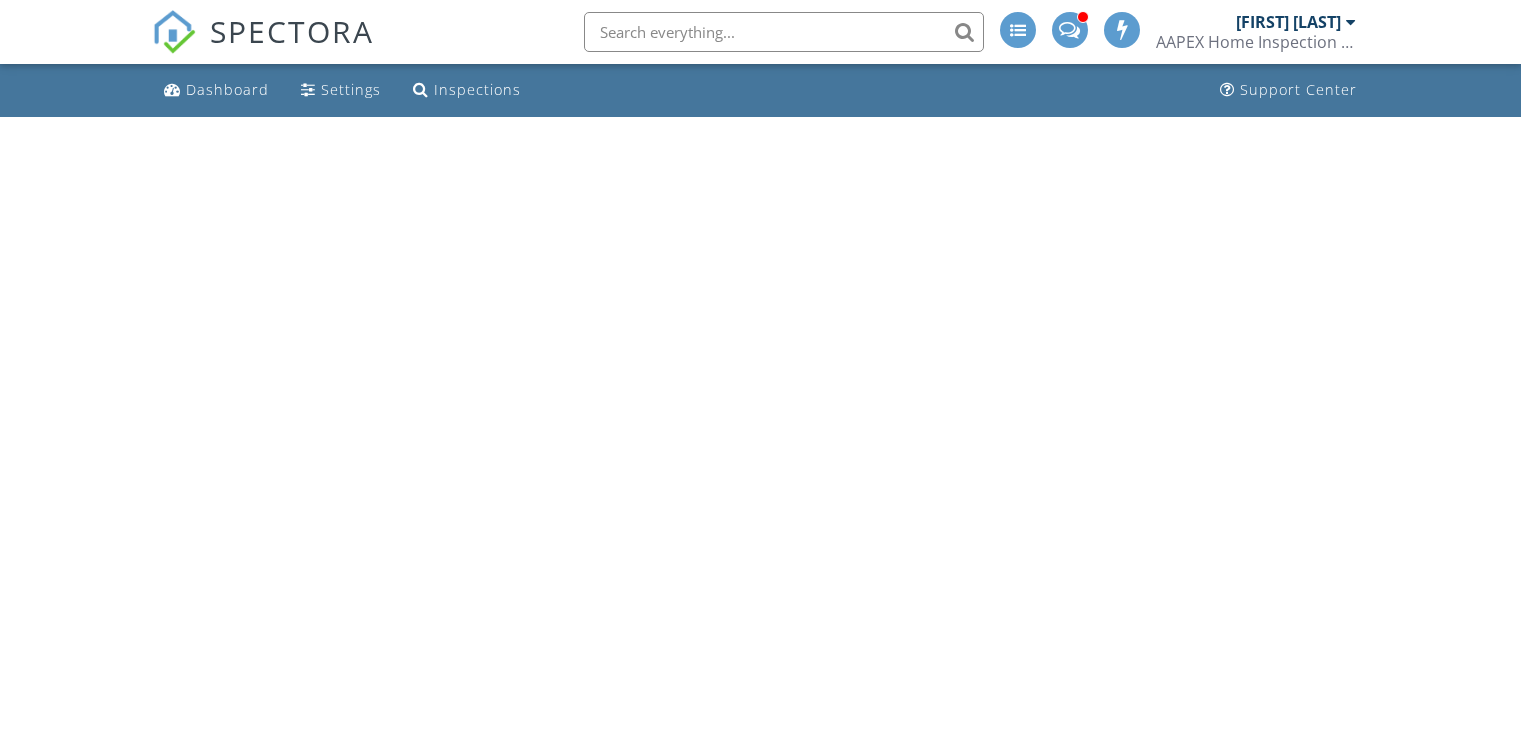 scroll, scrollTop: 0, scrollLeft: 0, axis: both 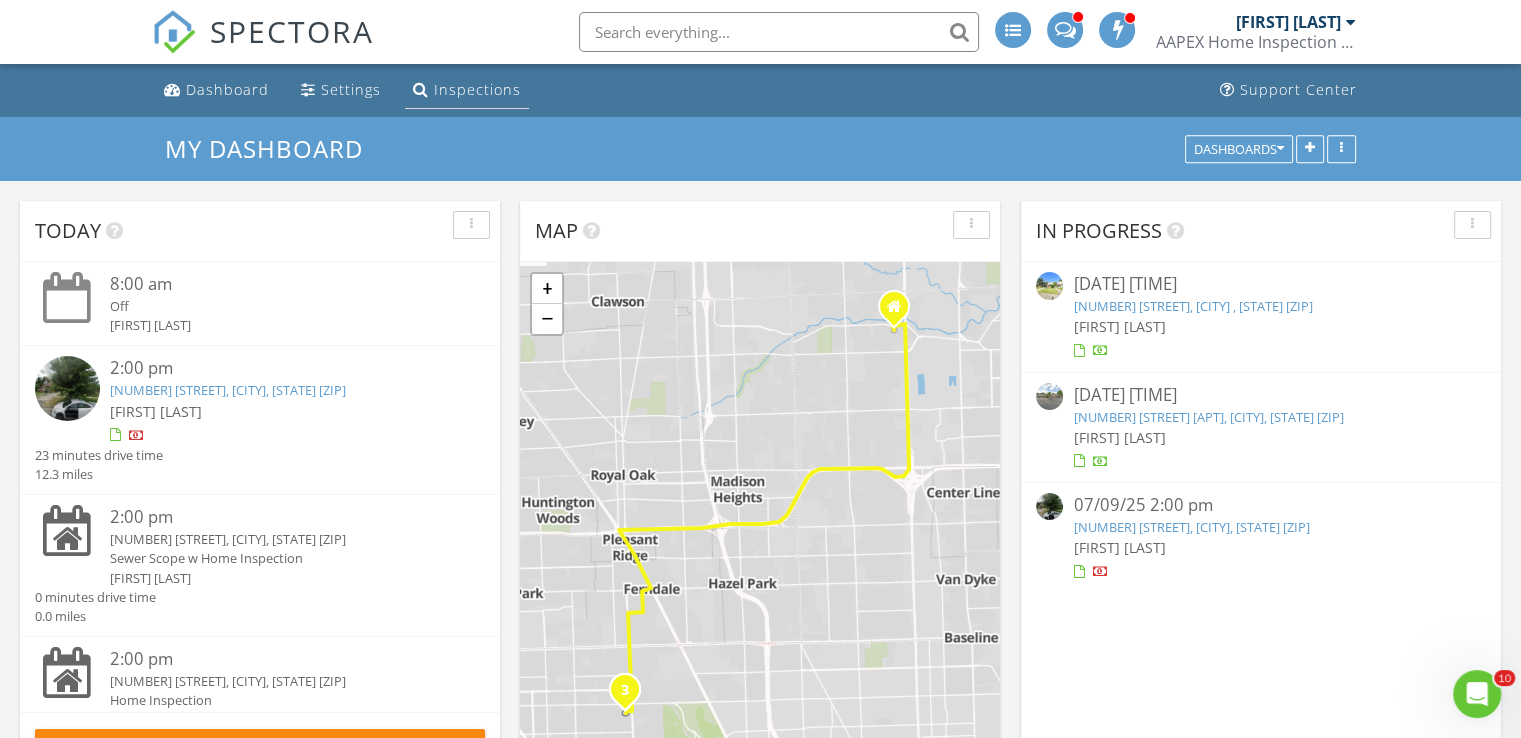 click on "Inspections" at bounding box center (477, 89) 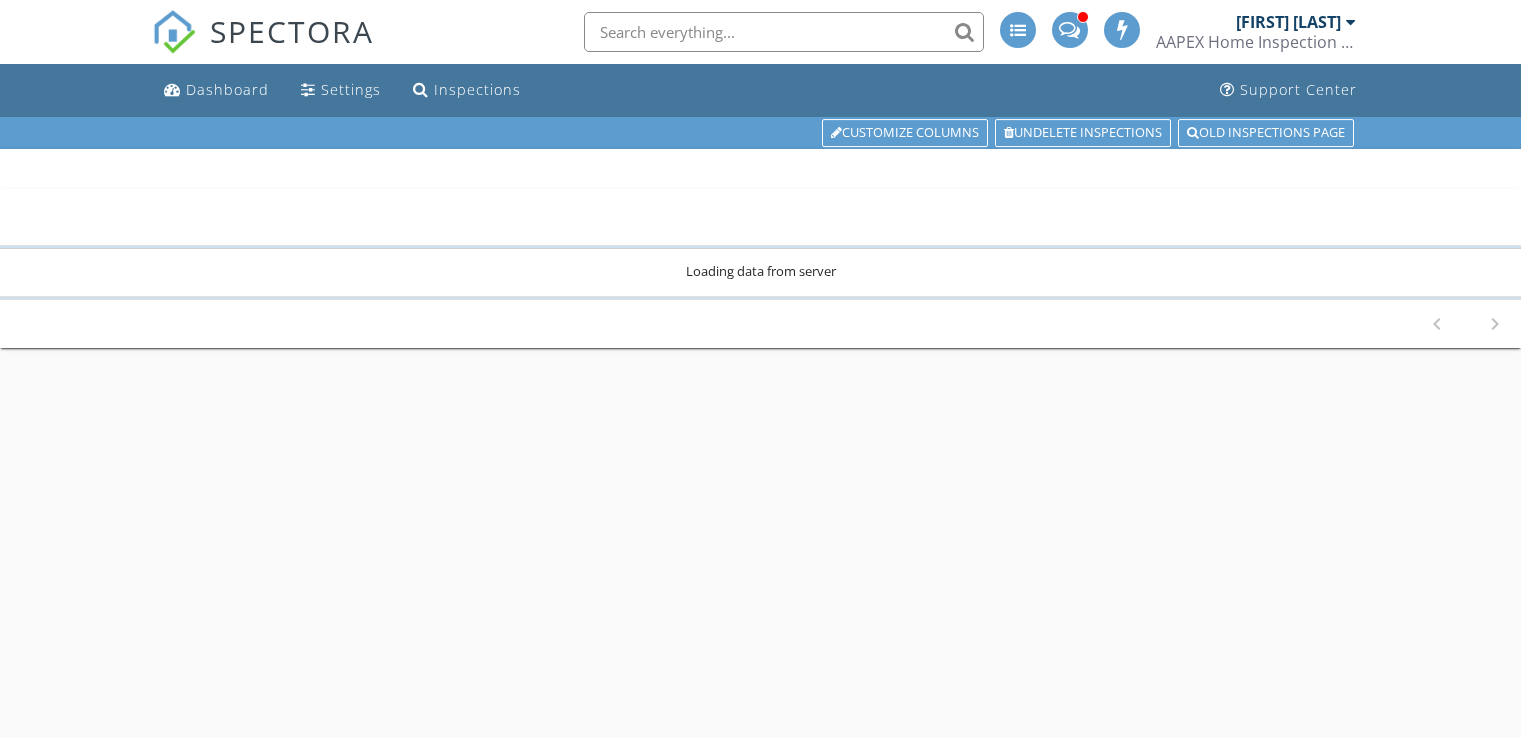 scroll, scrollTop: 0, scrollLeft: 0, axis: both 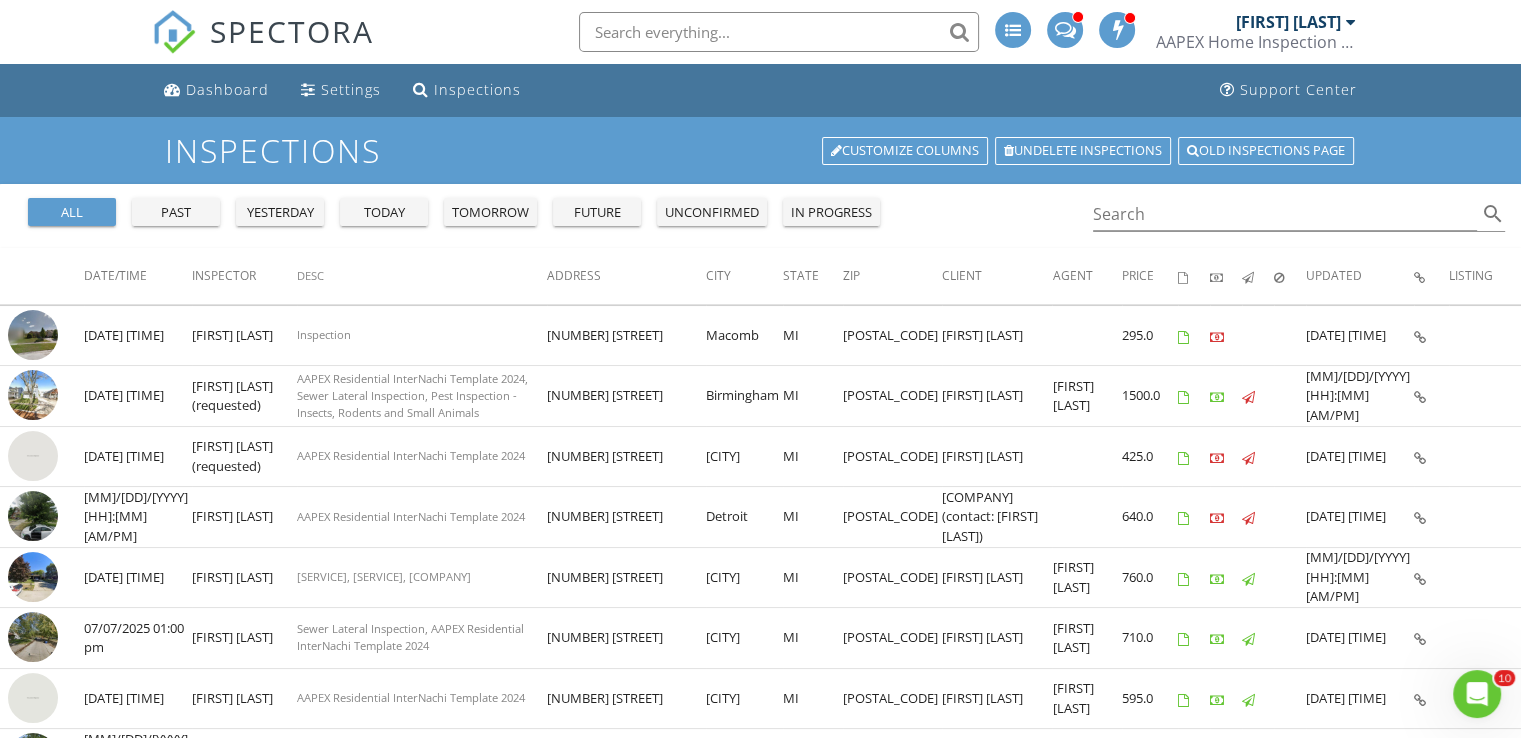 click on "past" at bounding box center [72, 213] 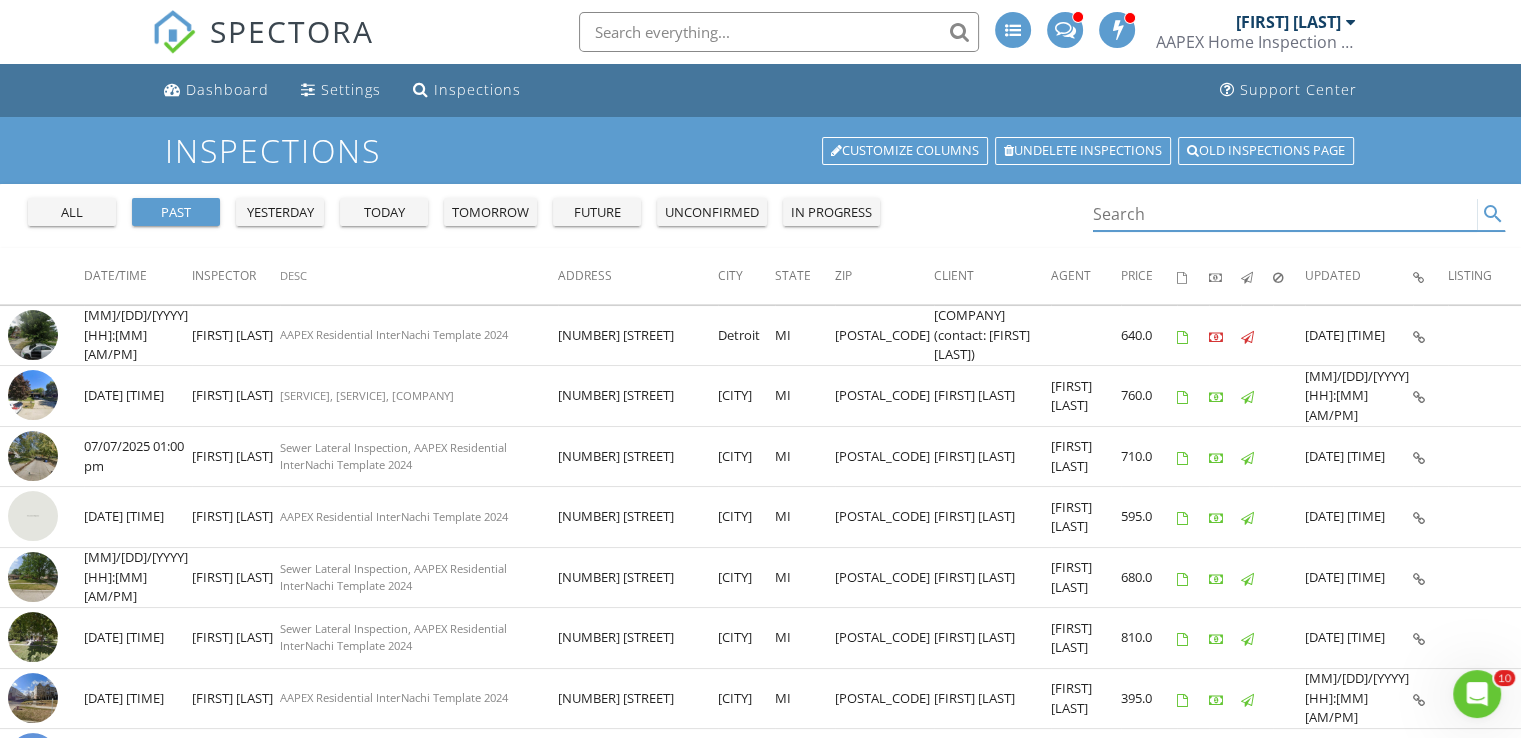 click at bounding box center (1285, 214) 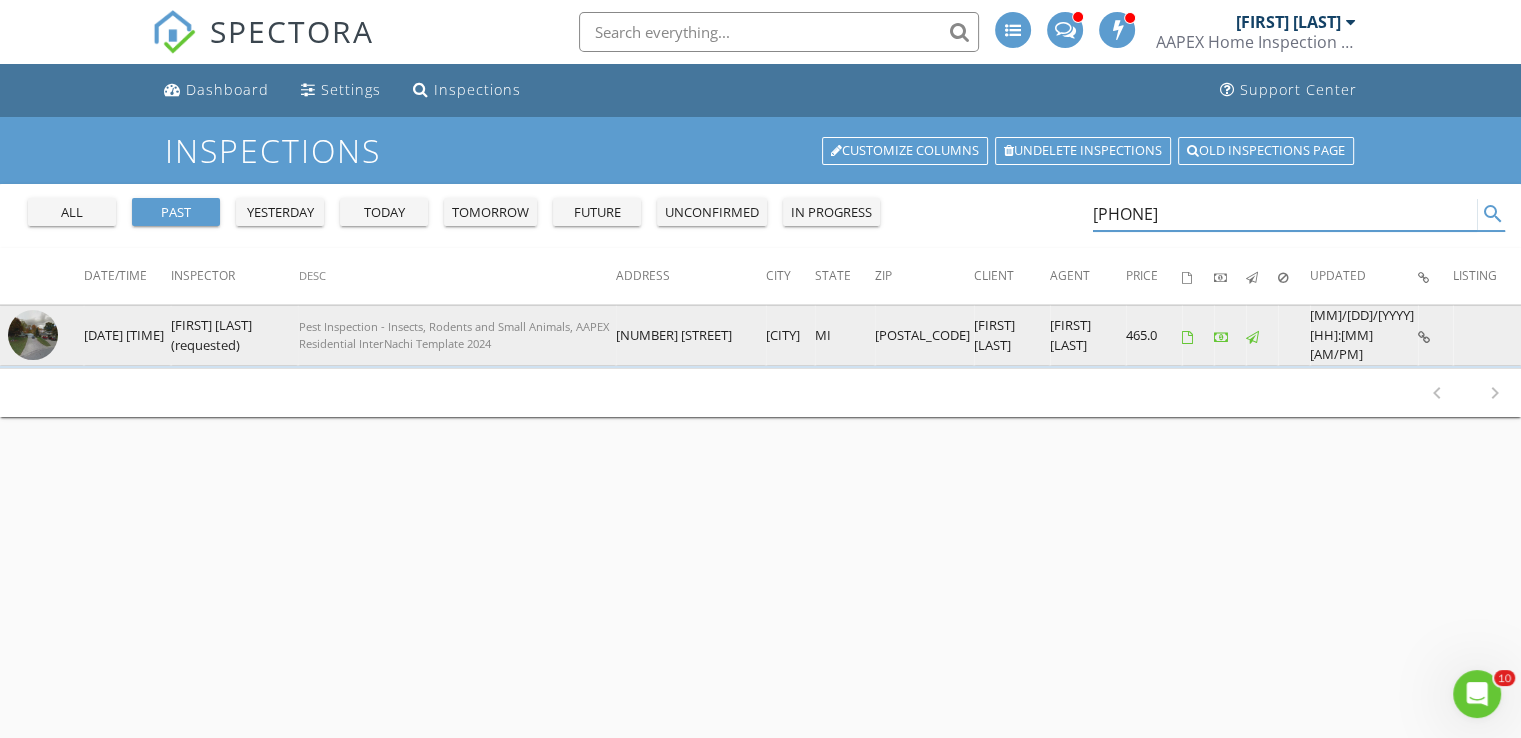 type on "248-515-7563" 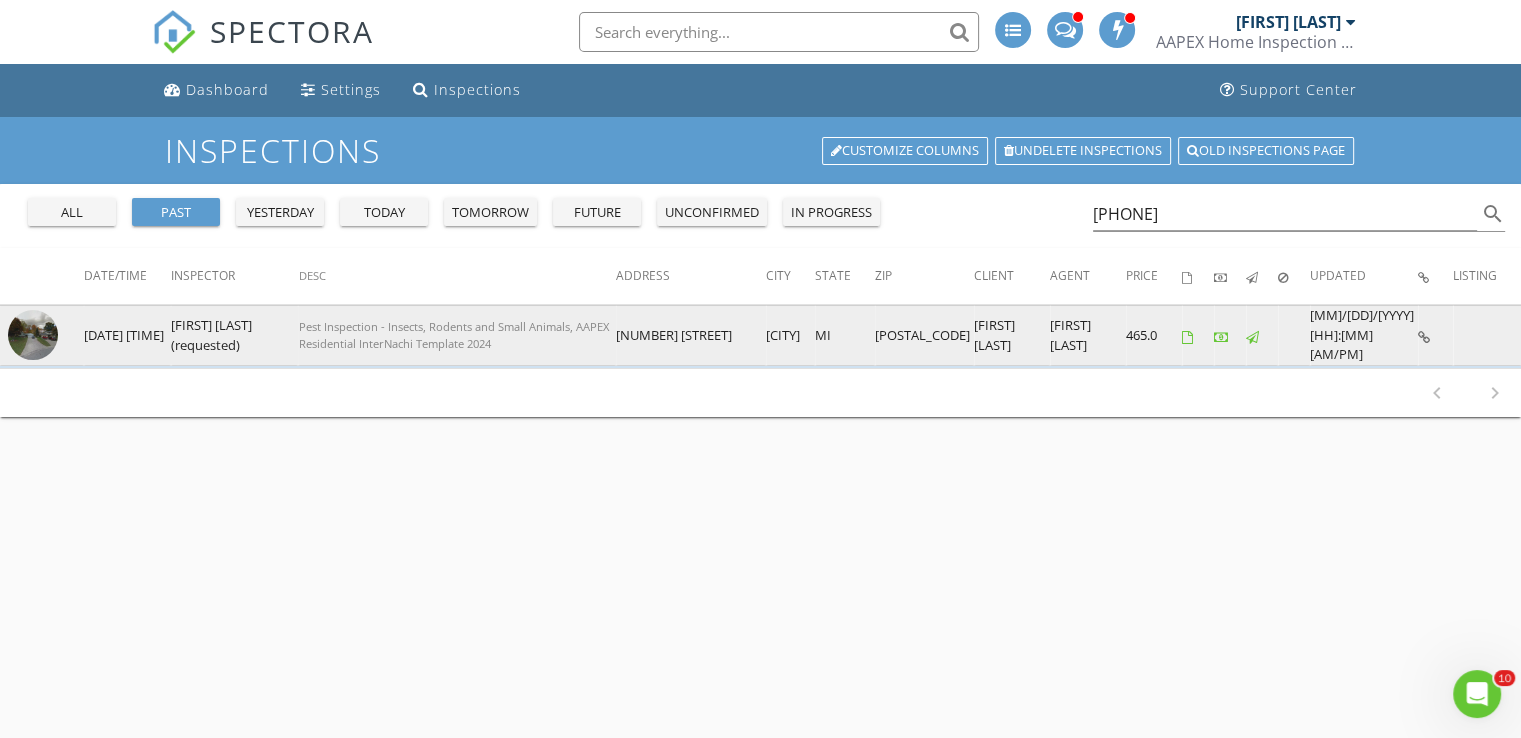 click at bounding box center [33, 335] 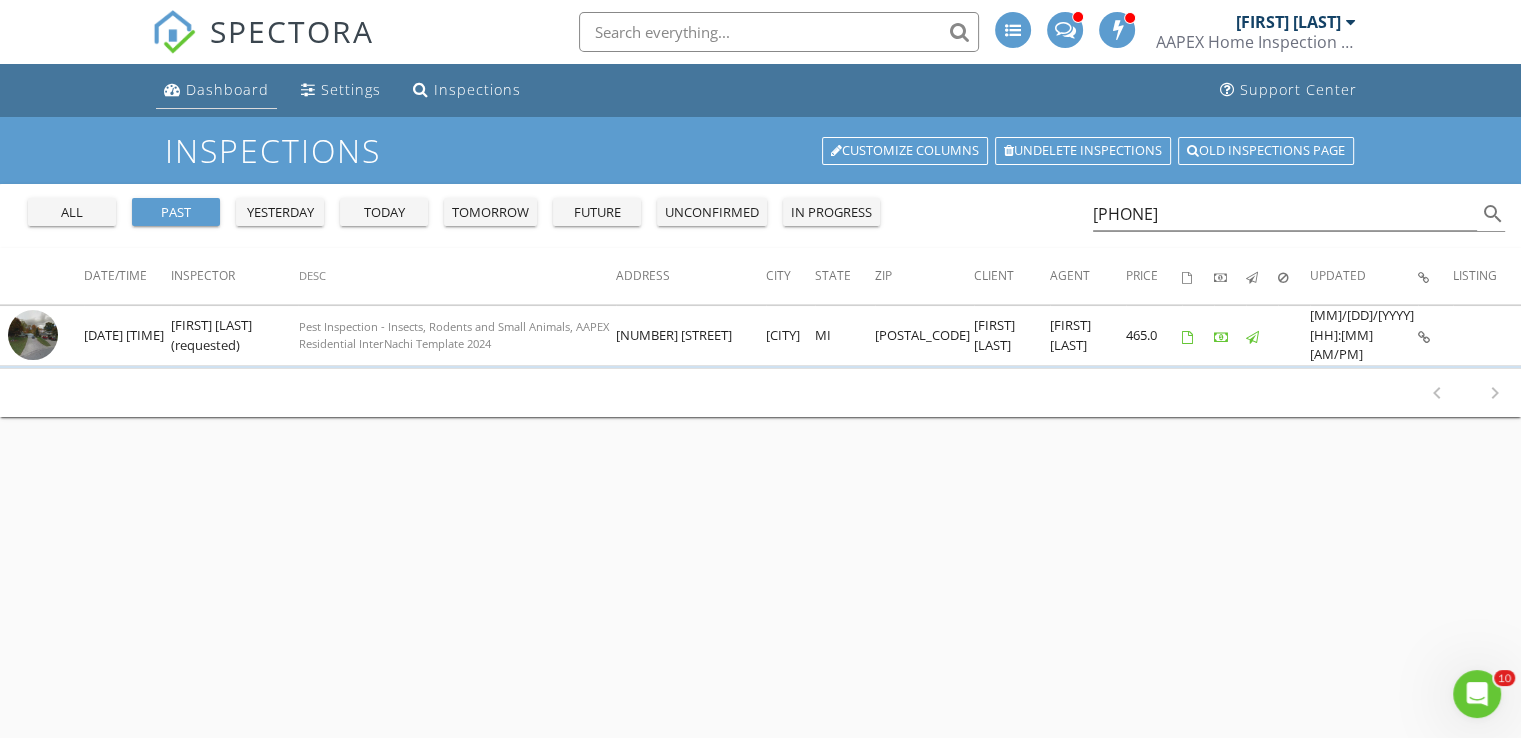 click on "Dashboard" at bounding box center (227, 89) 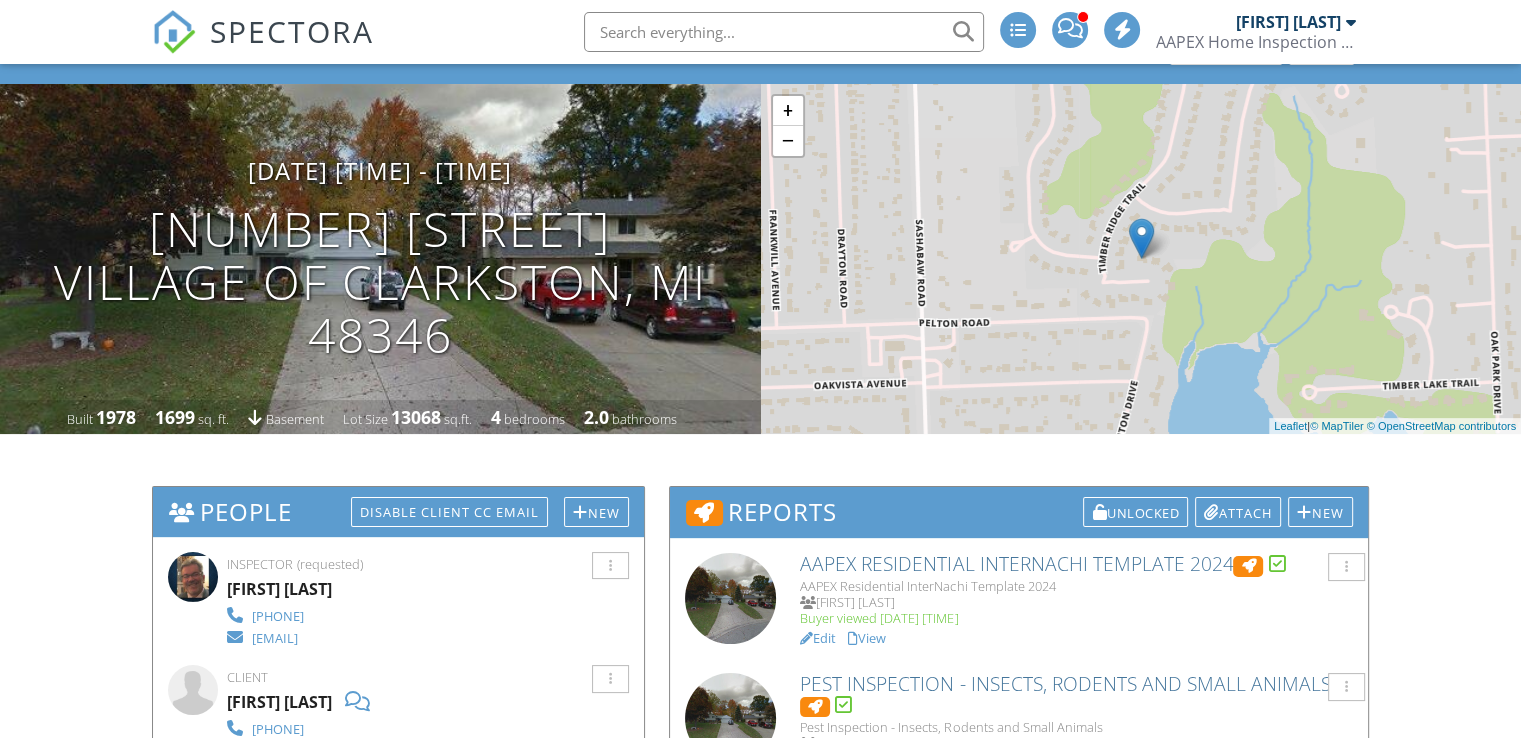 scroll, scrollTop: 100, scrollLeft: 0, axis: vertical 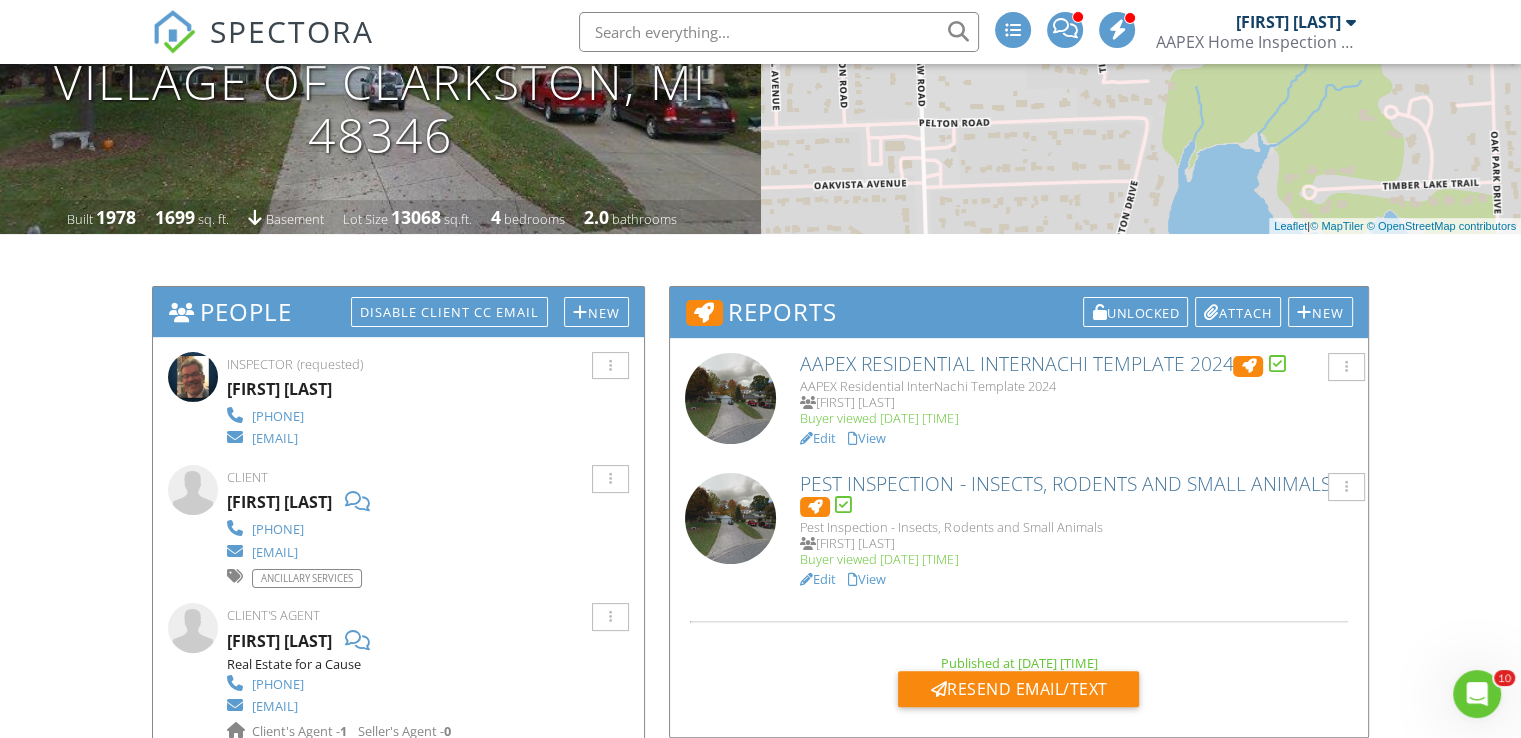click on "View" at bounding box center (867, 438) 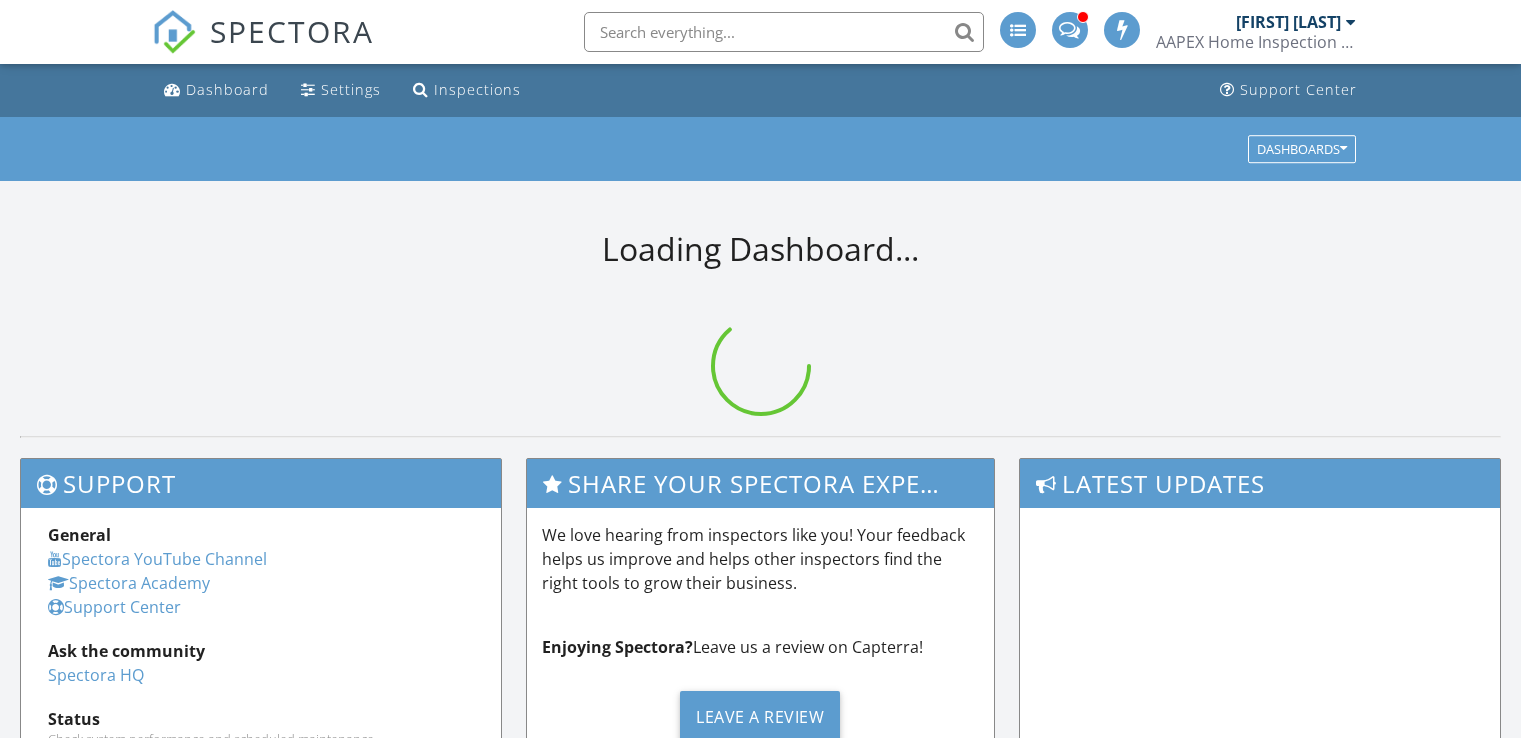 scroll, scrollTop: 0, scrollLeft: 0, axis: both 